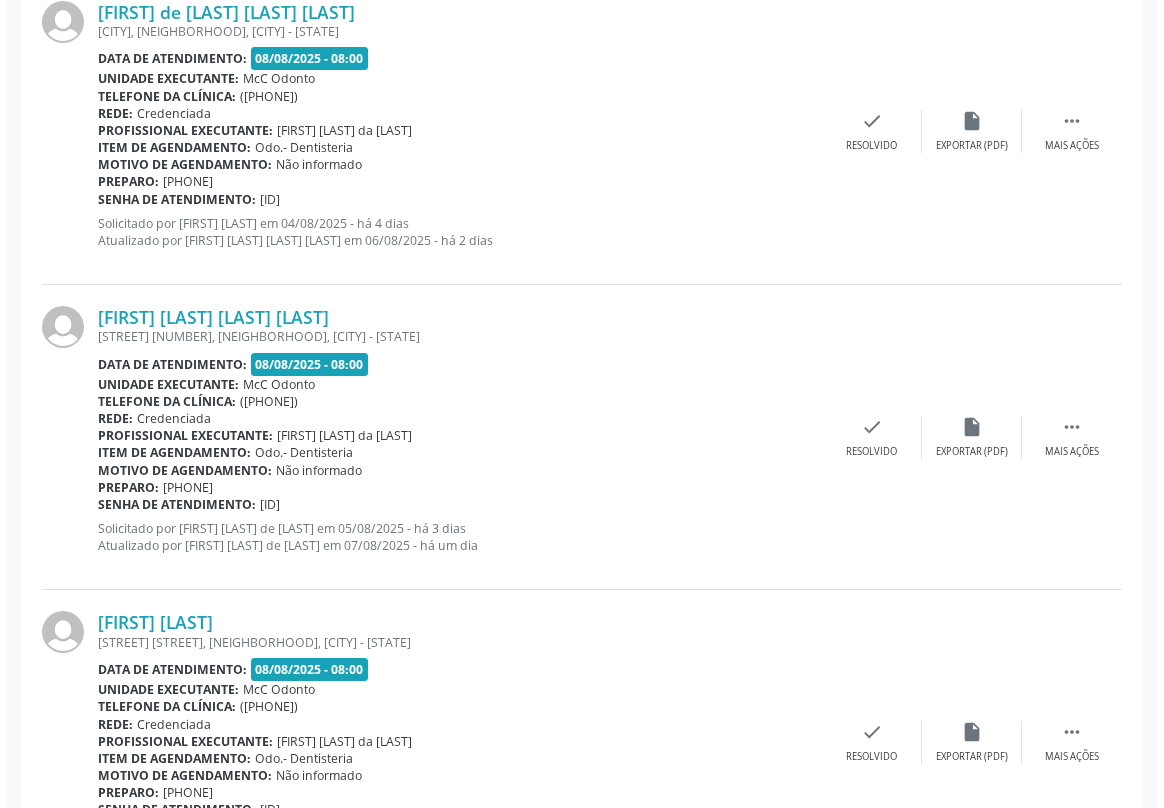 scroll, scrollTop: 2454, scrollLeft: 0, axis: vertical 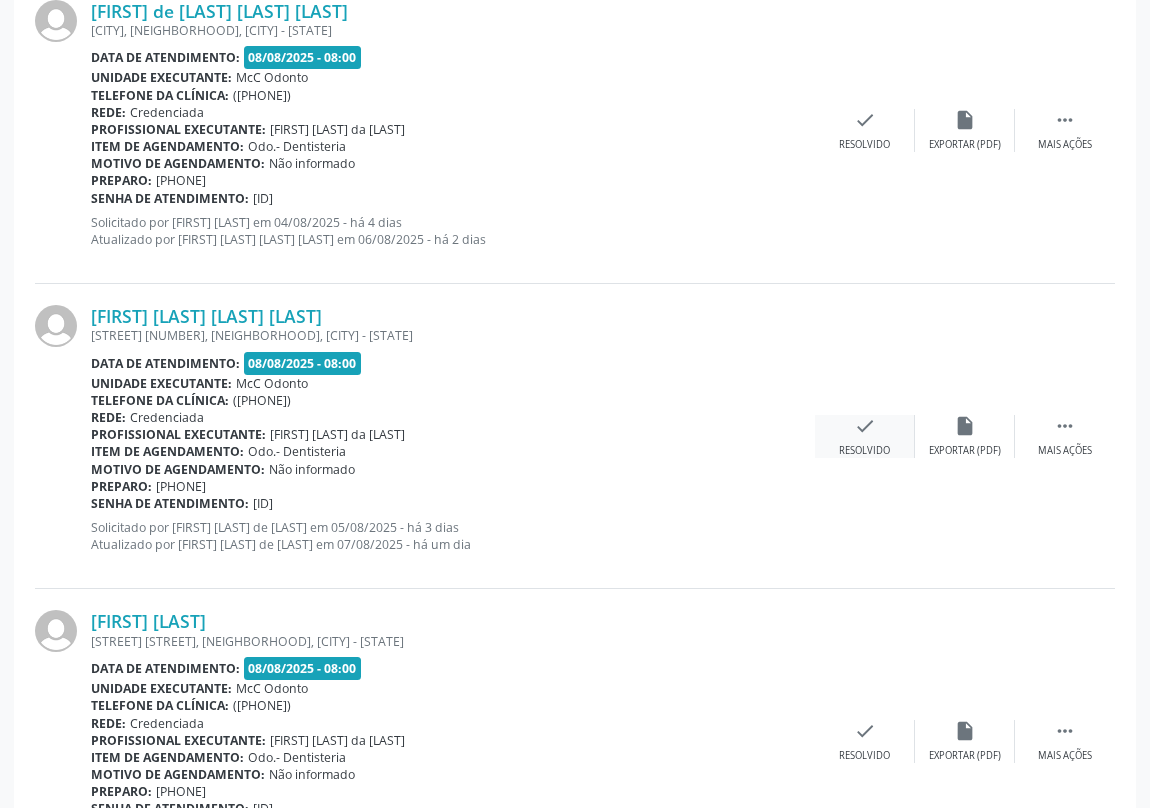 click on "check" at bounding box center (865, 426) 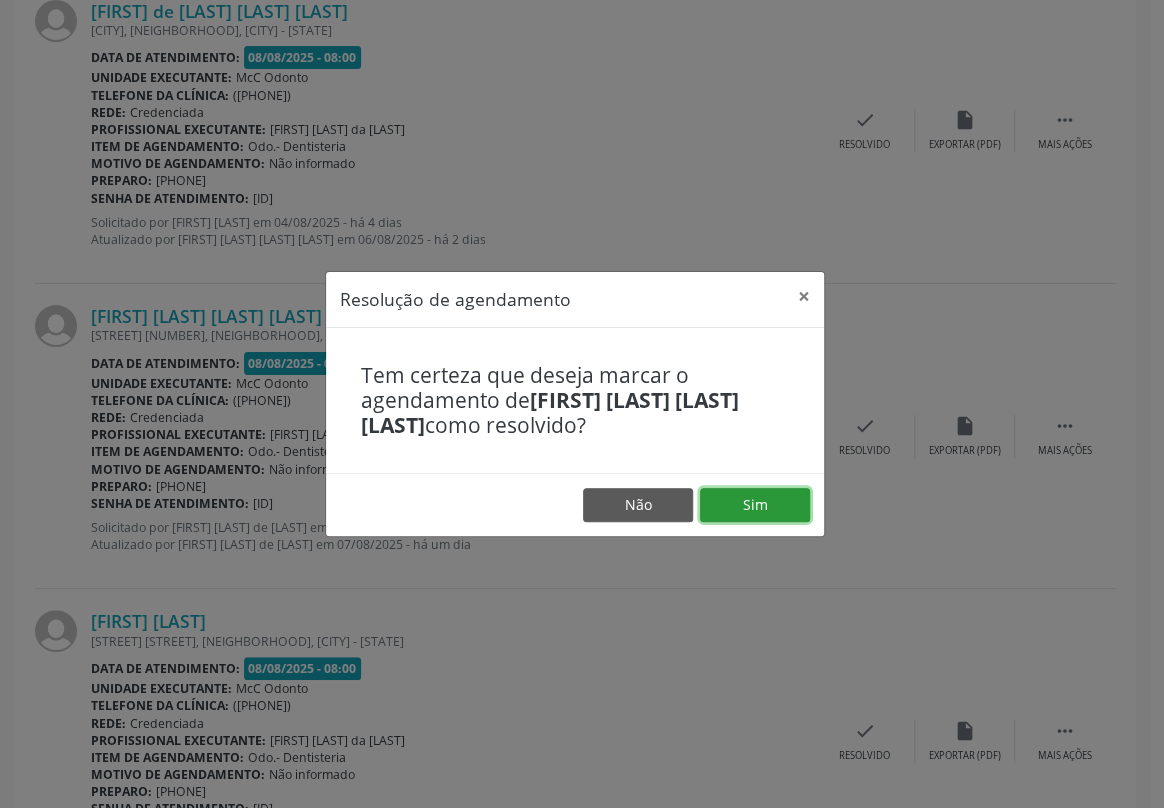 click on "Sim" at bounding box center [755, 505] 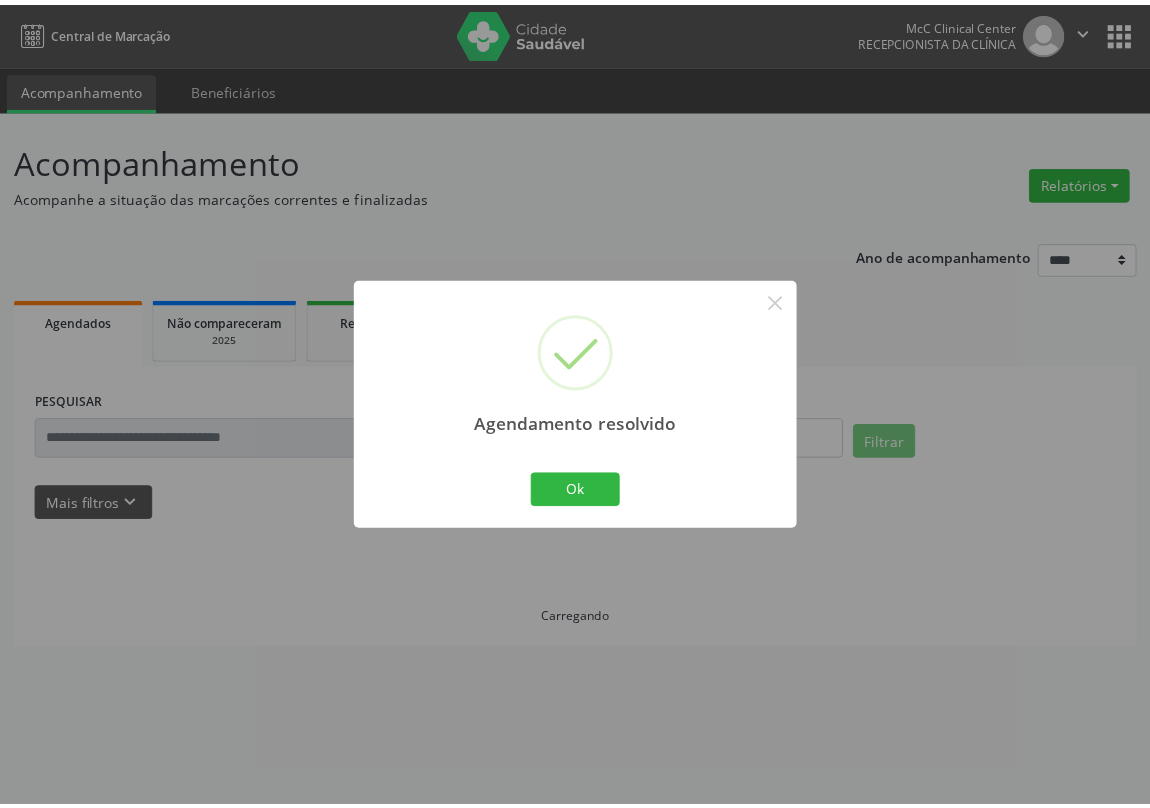 scroll, scrollTop: 0, scrollLeft: 0, axis: both 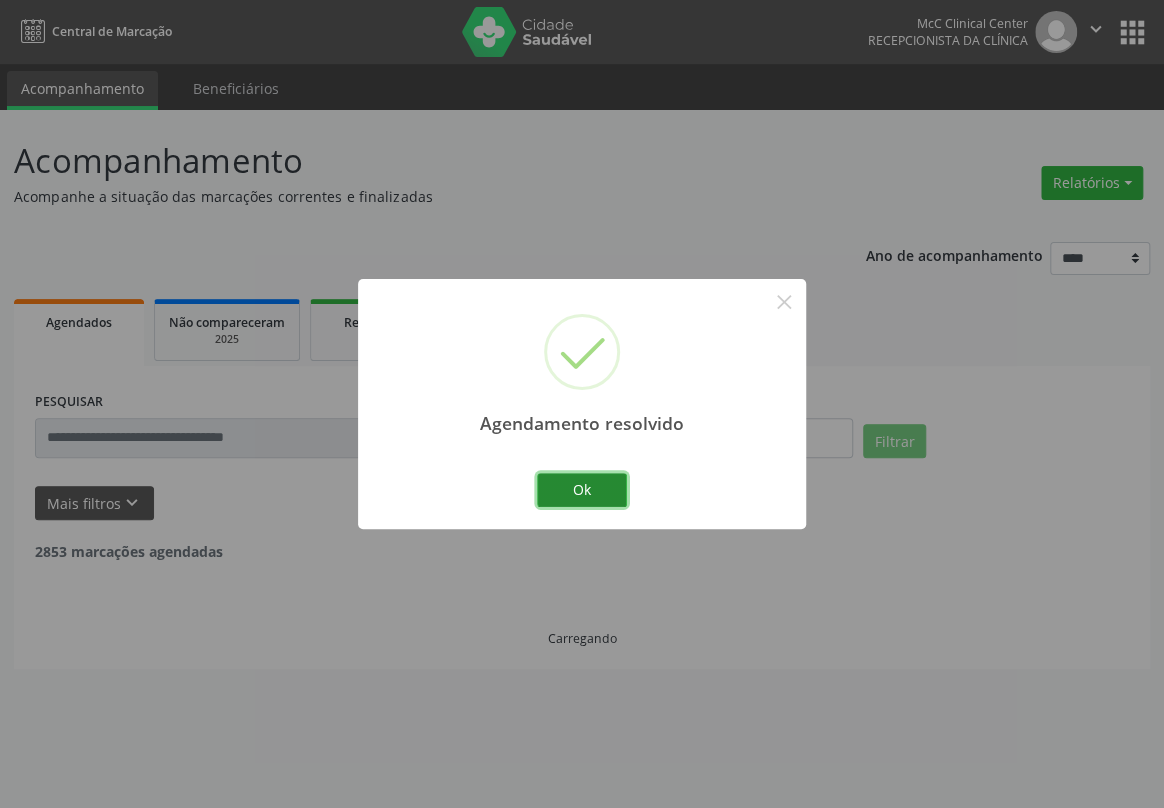 click on "Ok" at bounding box center (582, 490) 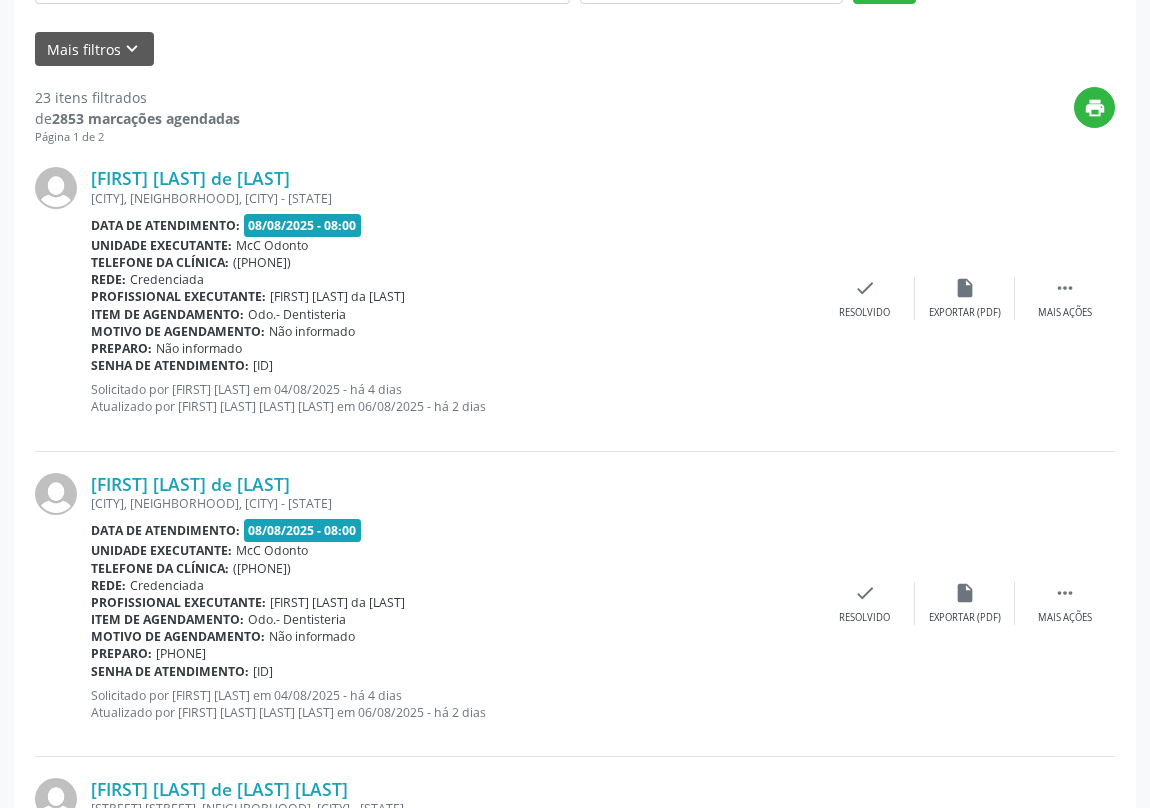 scroll, scrollTop: 0, scrollLeft: 0, axis: both 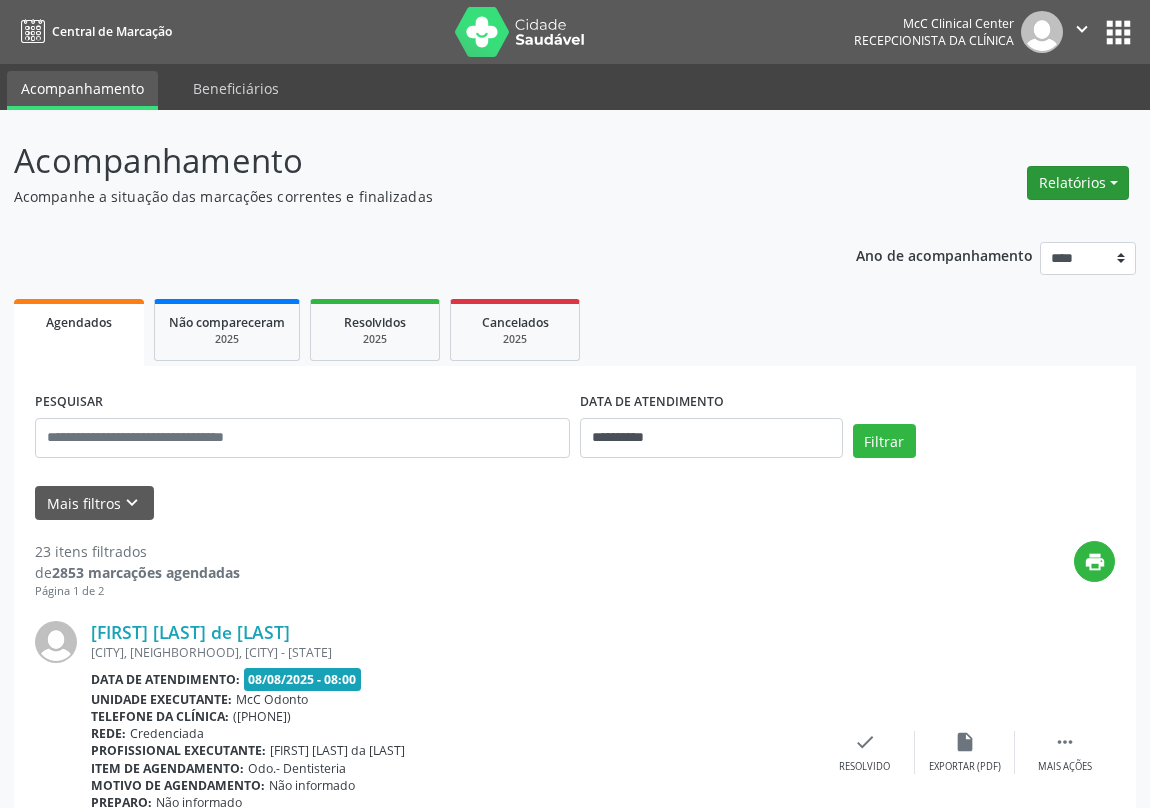 click on "Relatórios" at bounding box center [1078, 183] 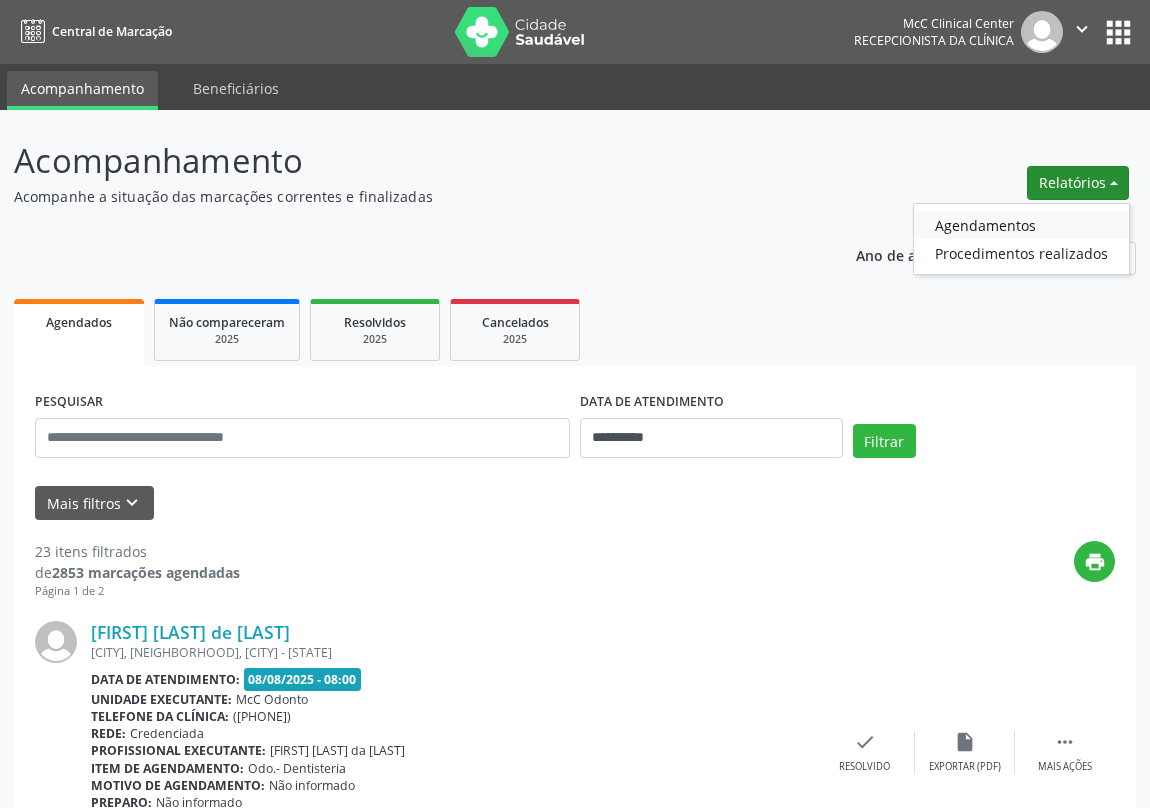 click on "Agendamentos" at bounding box center [1021, 225] 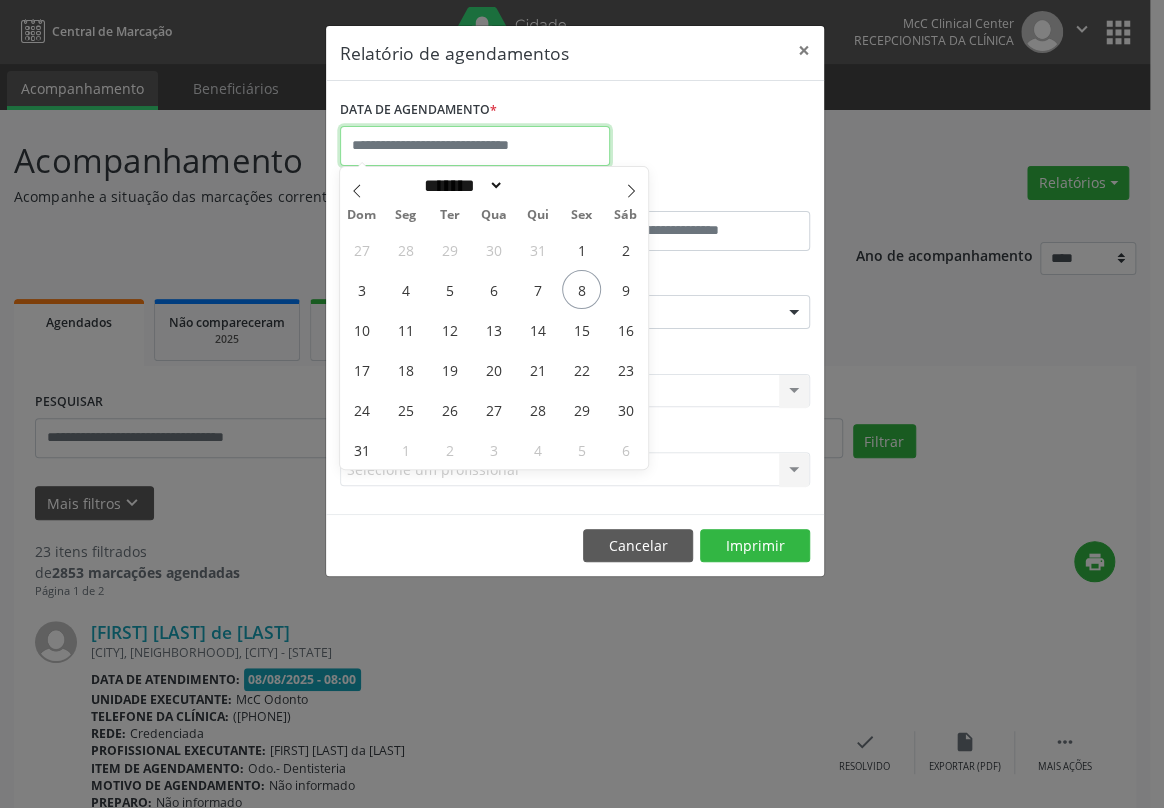 click at bounding box center [475, 146] 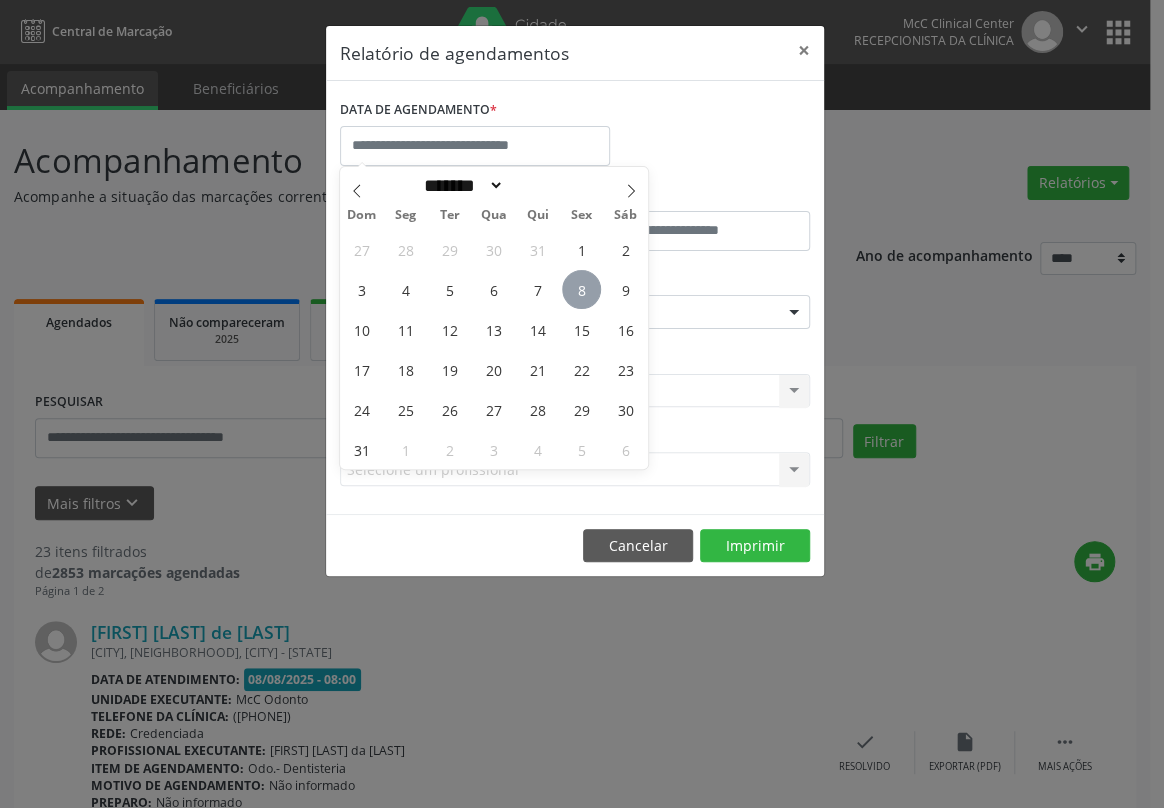 click on "8" at bounding box center (581, 289) 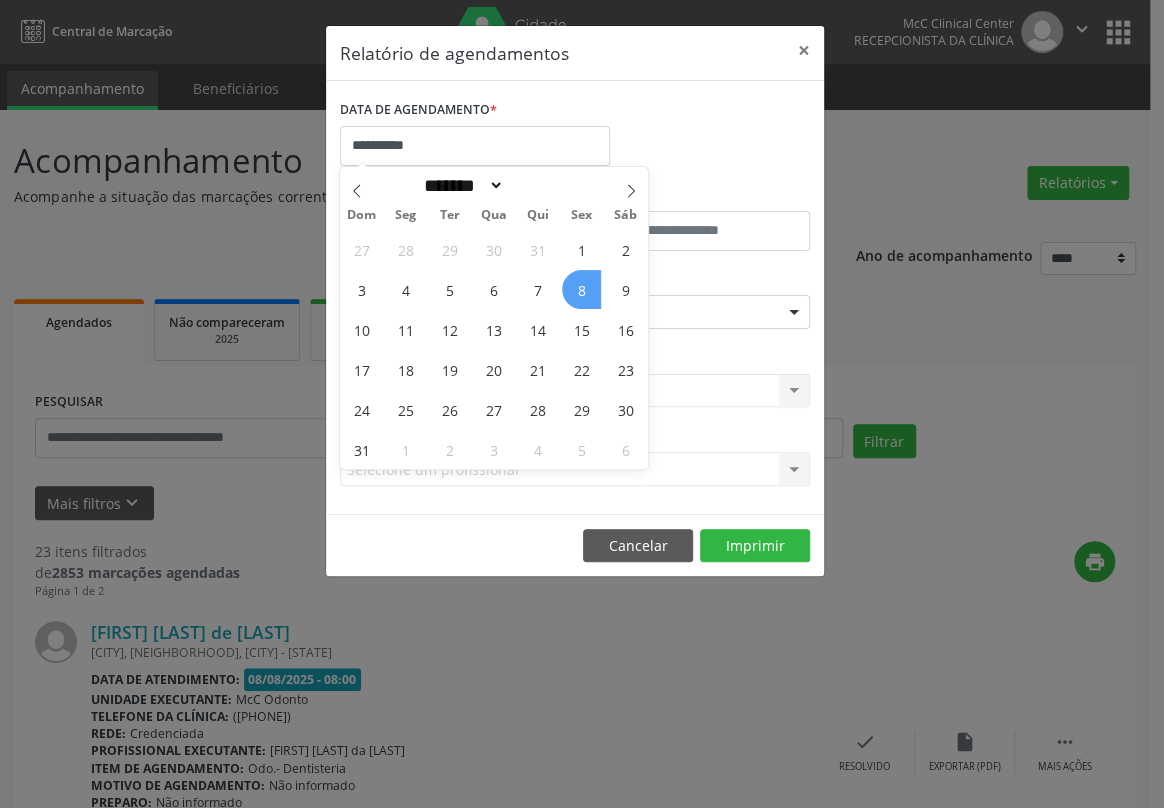 click on "8" at bounding box center (581, 289) 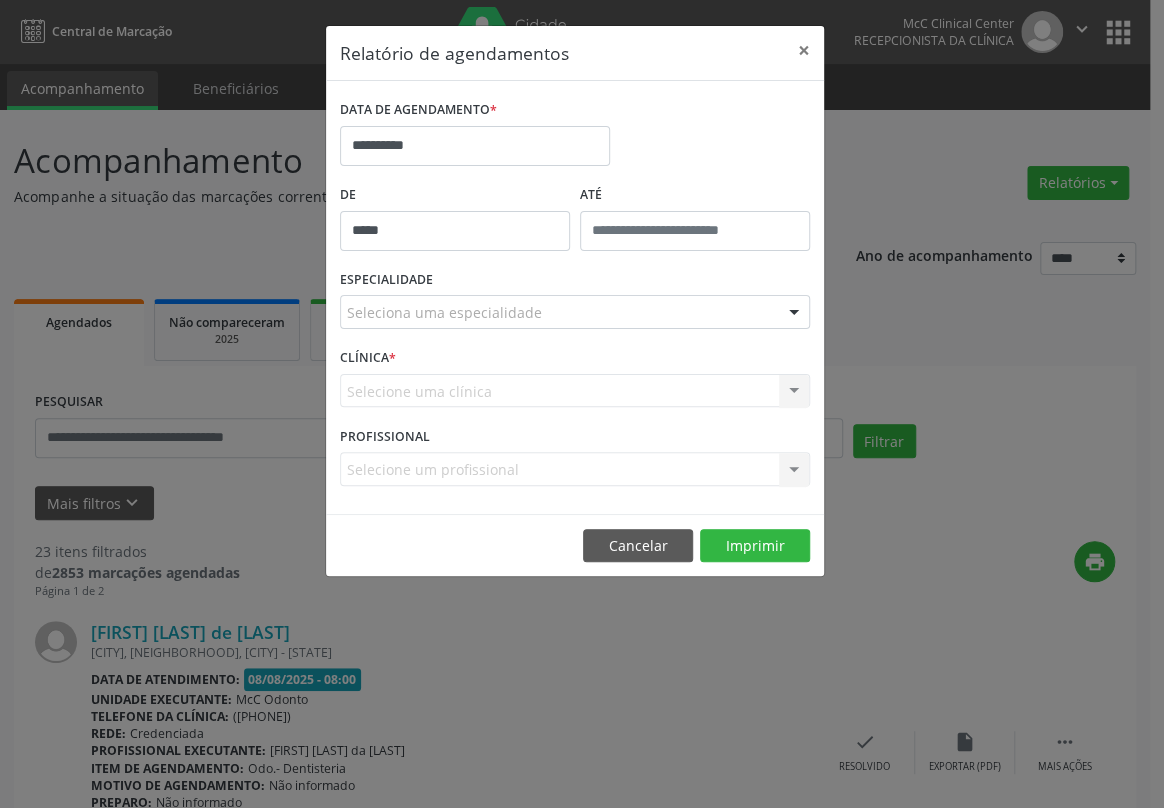 click on "*****" at bounding box center (455, 231) 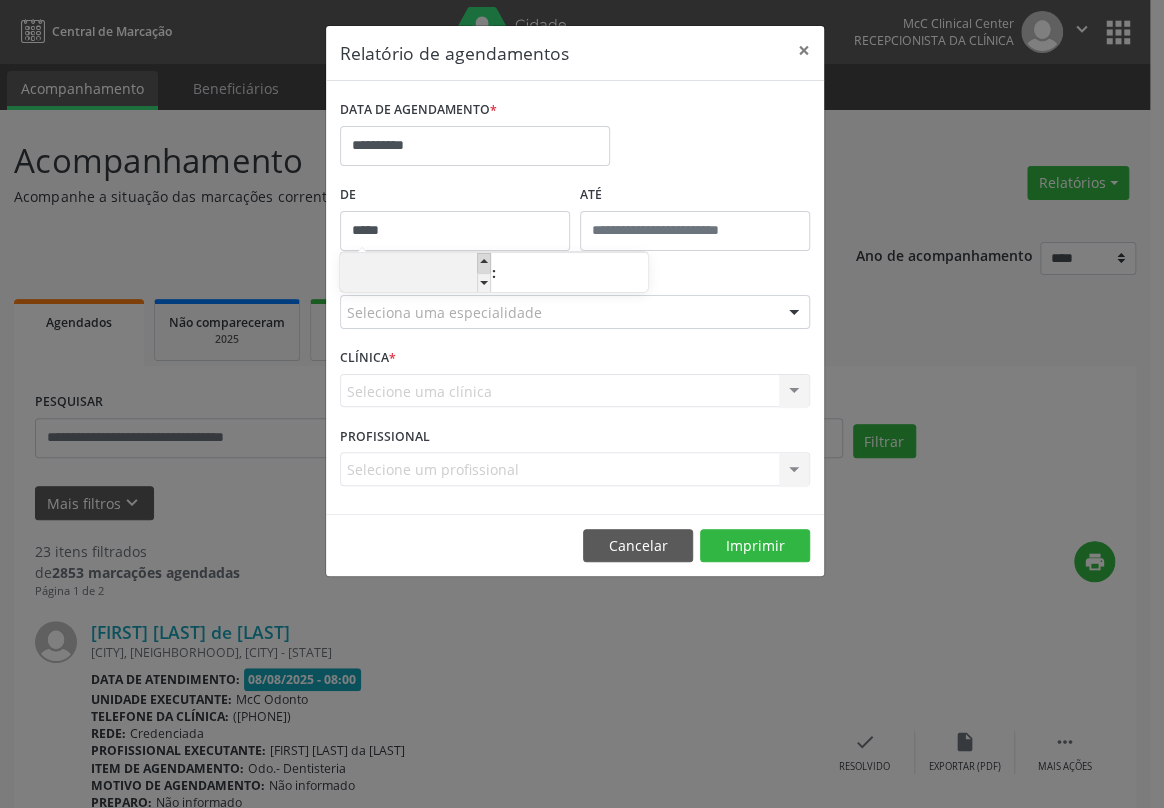 click at bounding box center [484, 263] 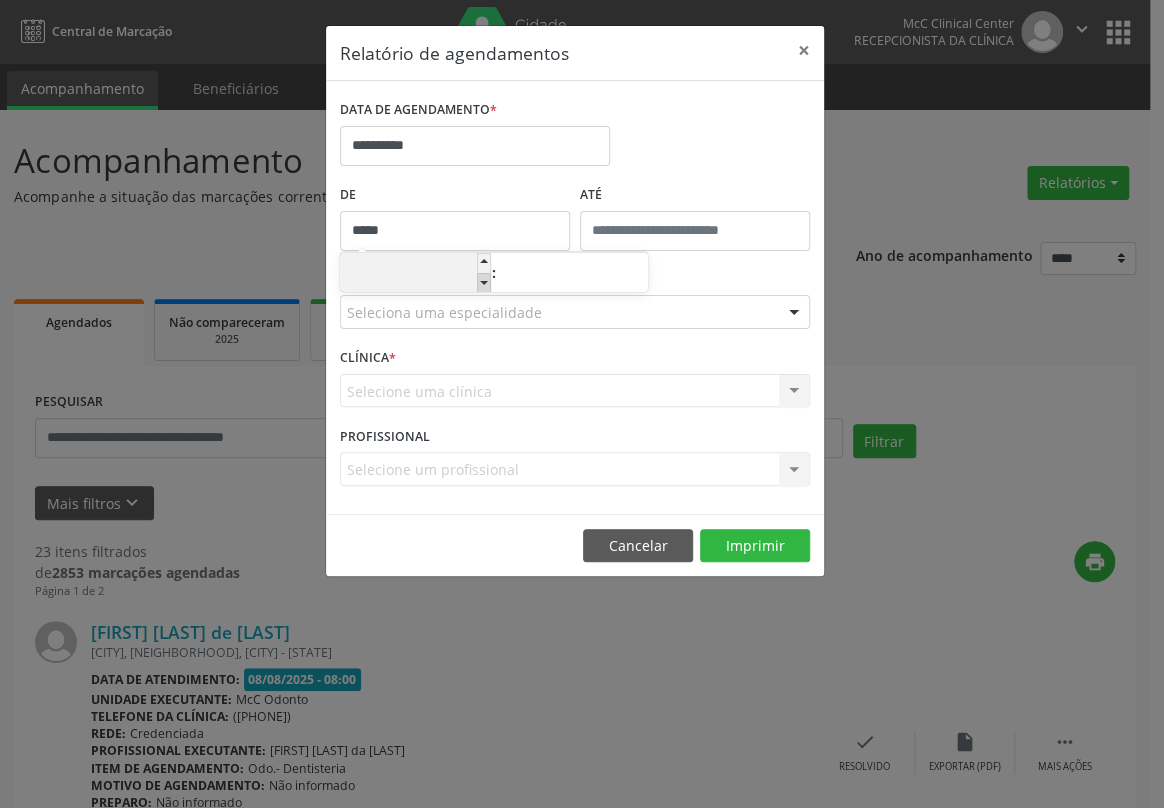 click at bounding box center (484, 283) 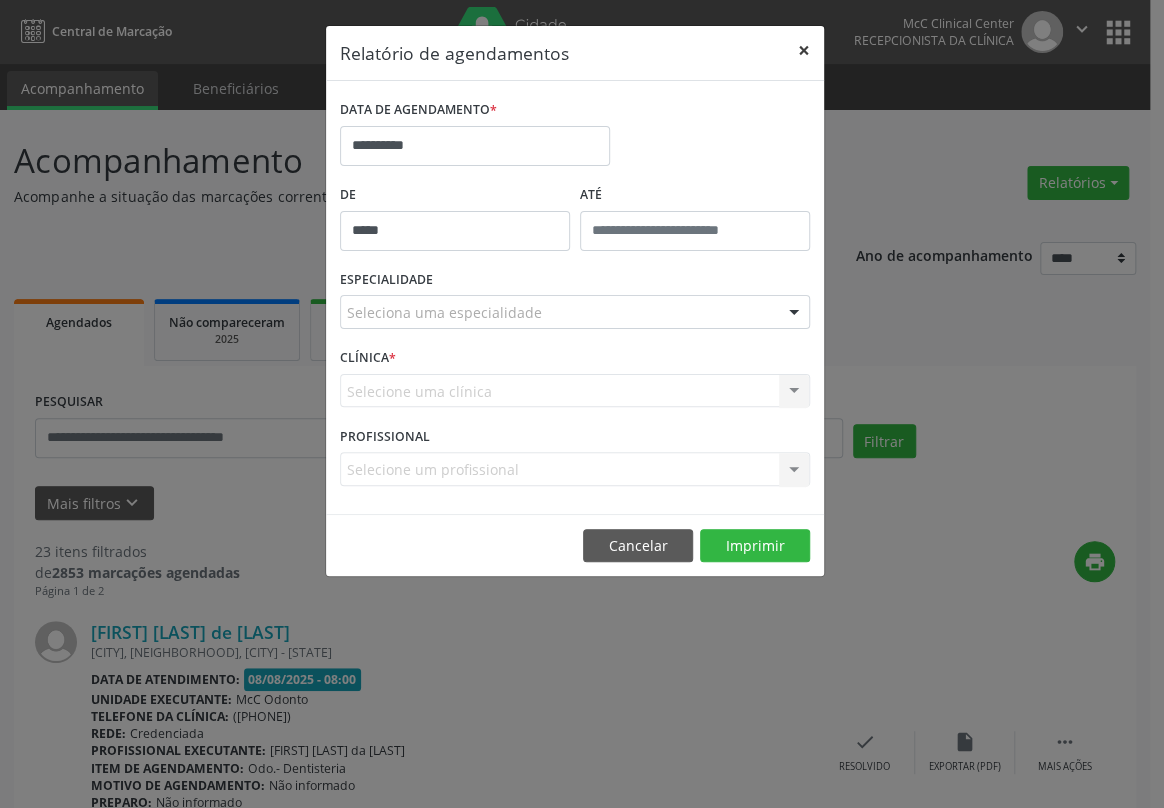 click on "×" at bounding box center [804, 50] 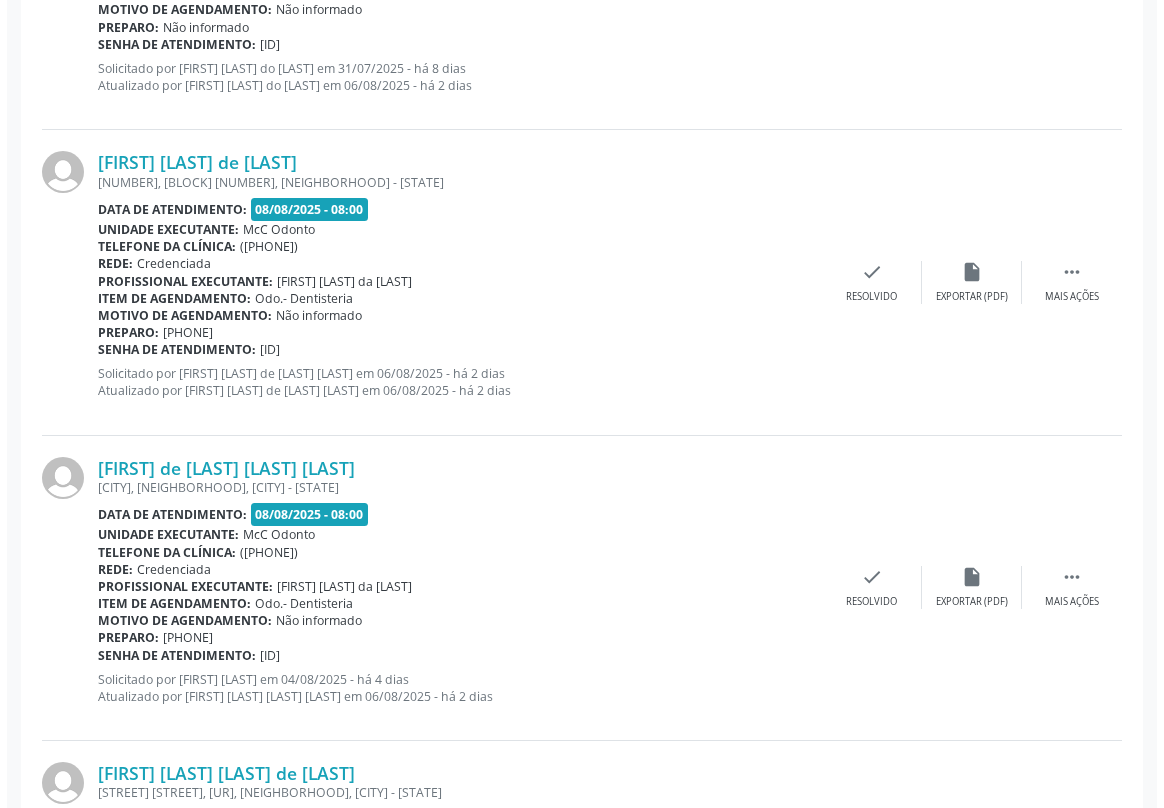 scroll, scrollTop: 2000, scrollLeft: 0, axis: vertical 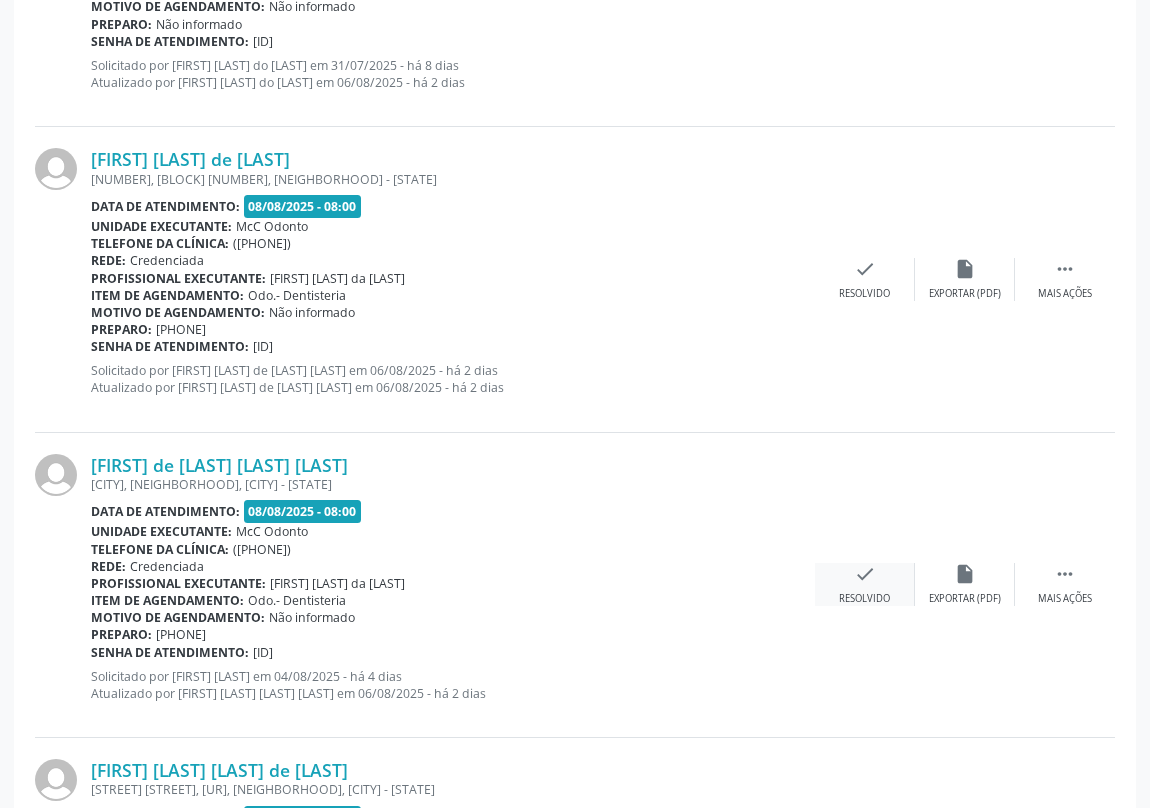 click on "check" at bounding box center [865, 574] 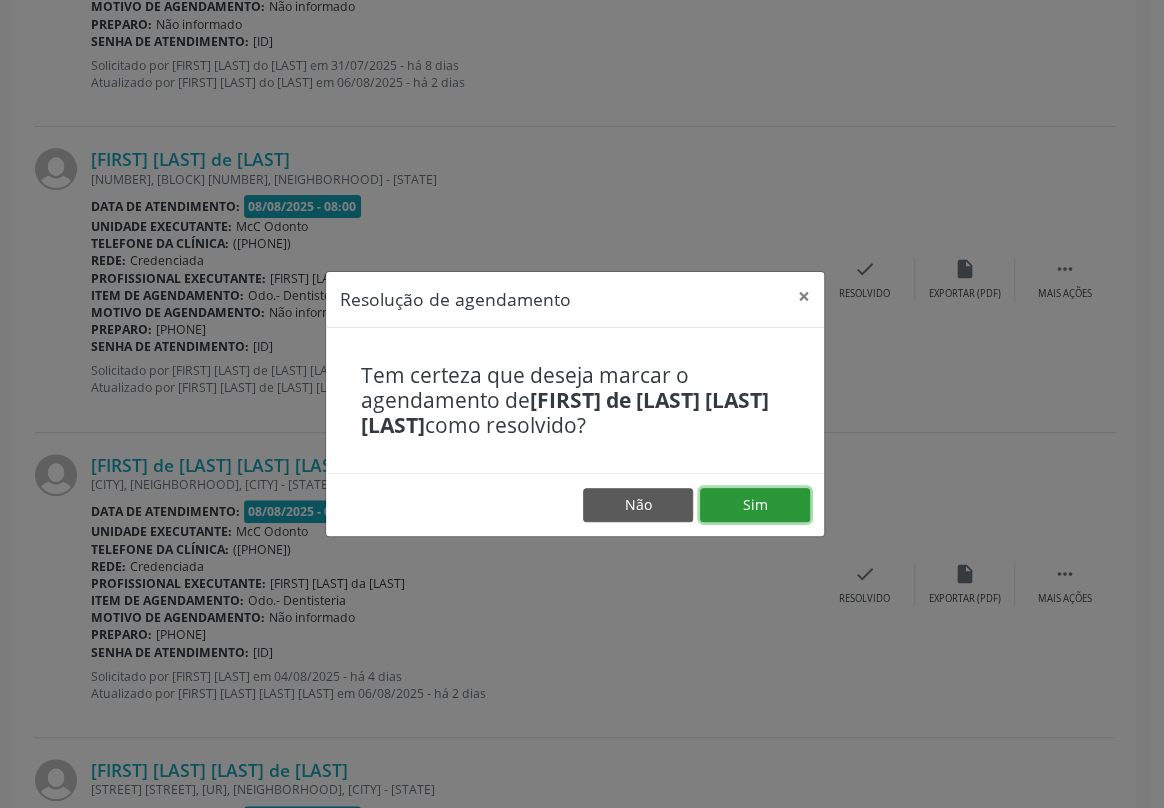click on "Sim" at bounding box center (755, 505) 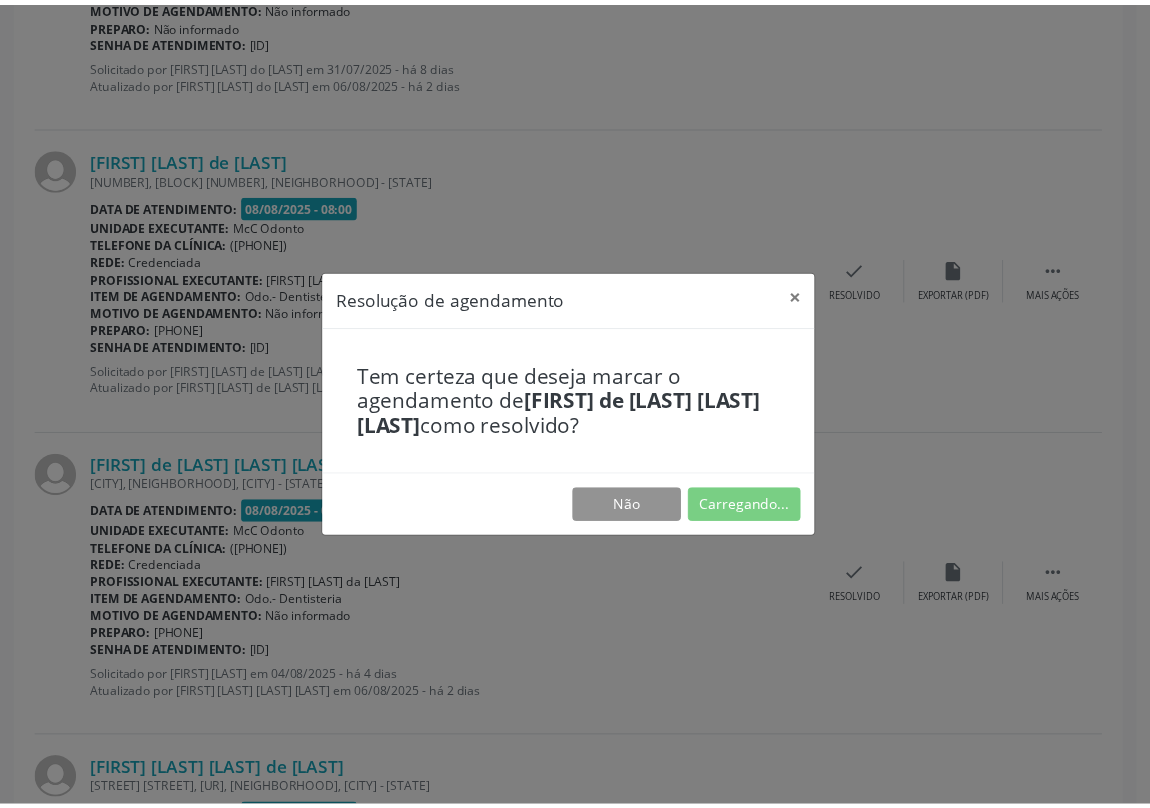 scroll, scrollTop: 0, scrollLeft: 0, axis: both 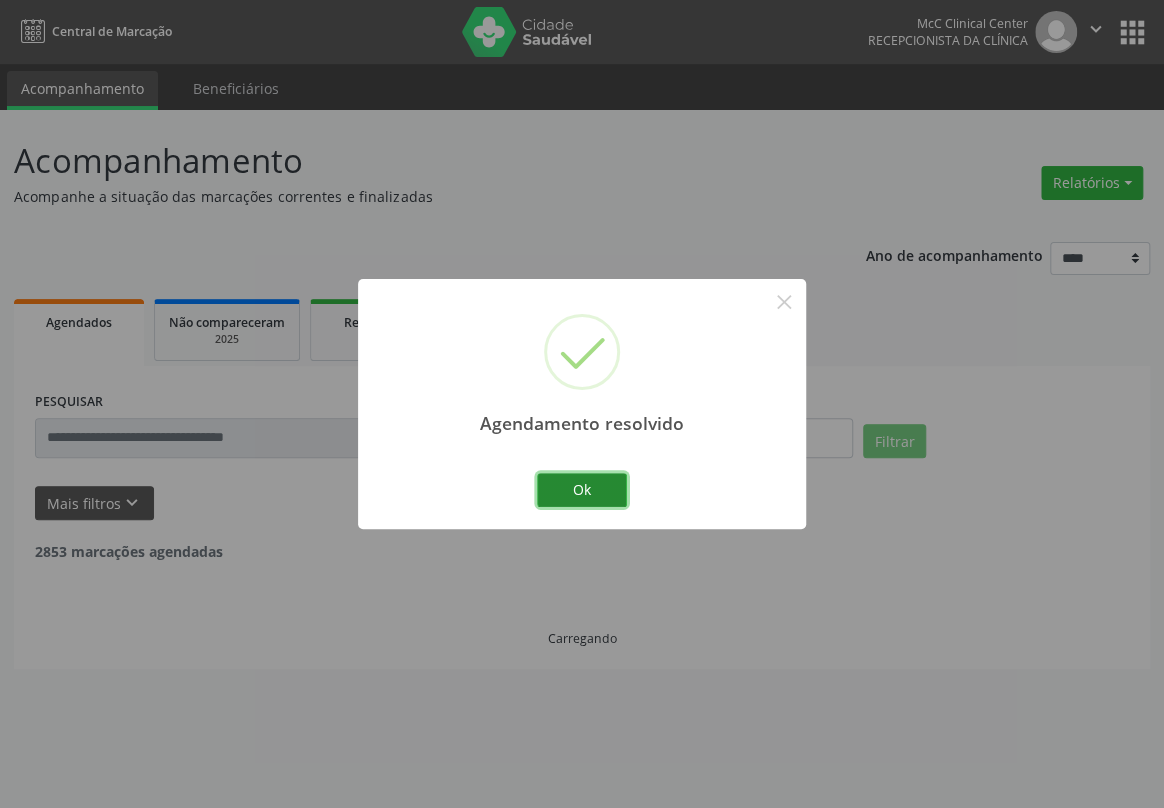 click on "Ok" at bounding box center (582, 490) 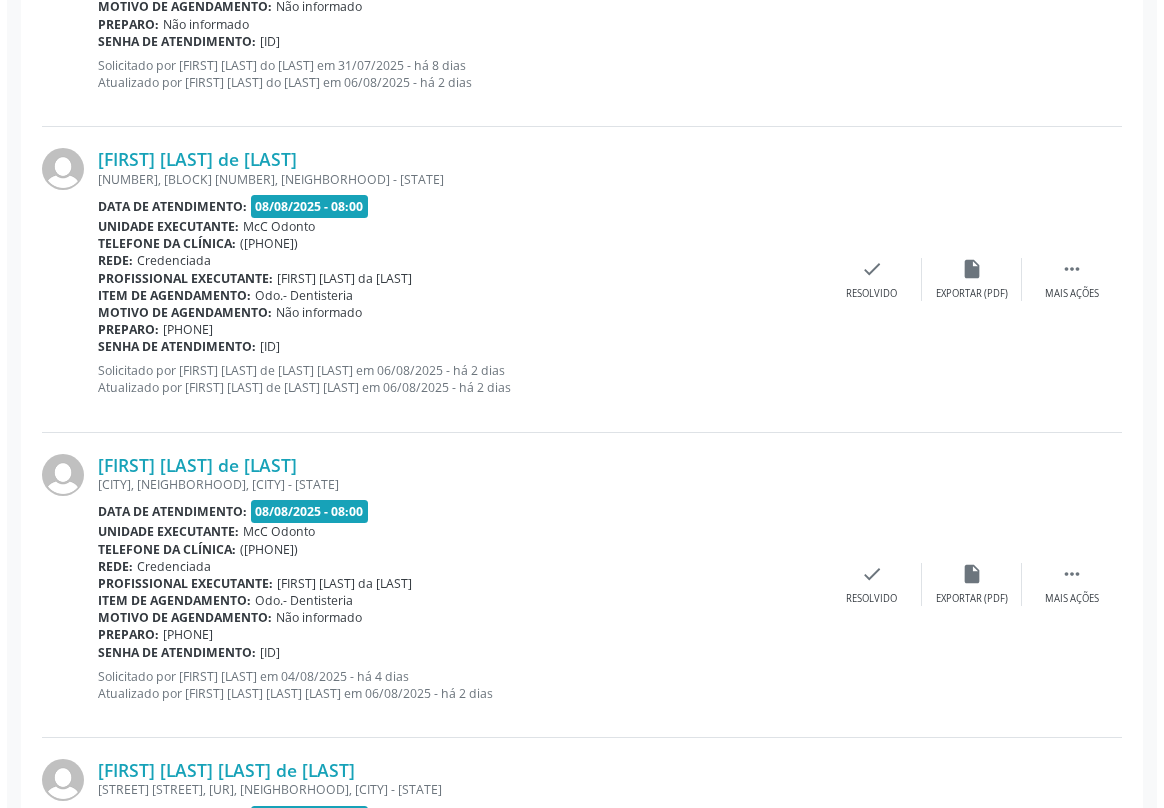 scroll, scrollTop: 2090, scrollLeft: 0, axis: vertical 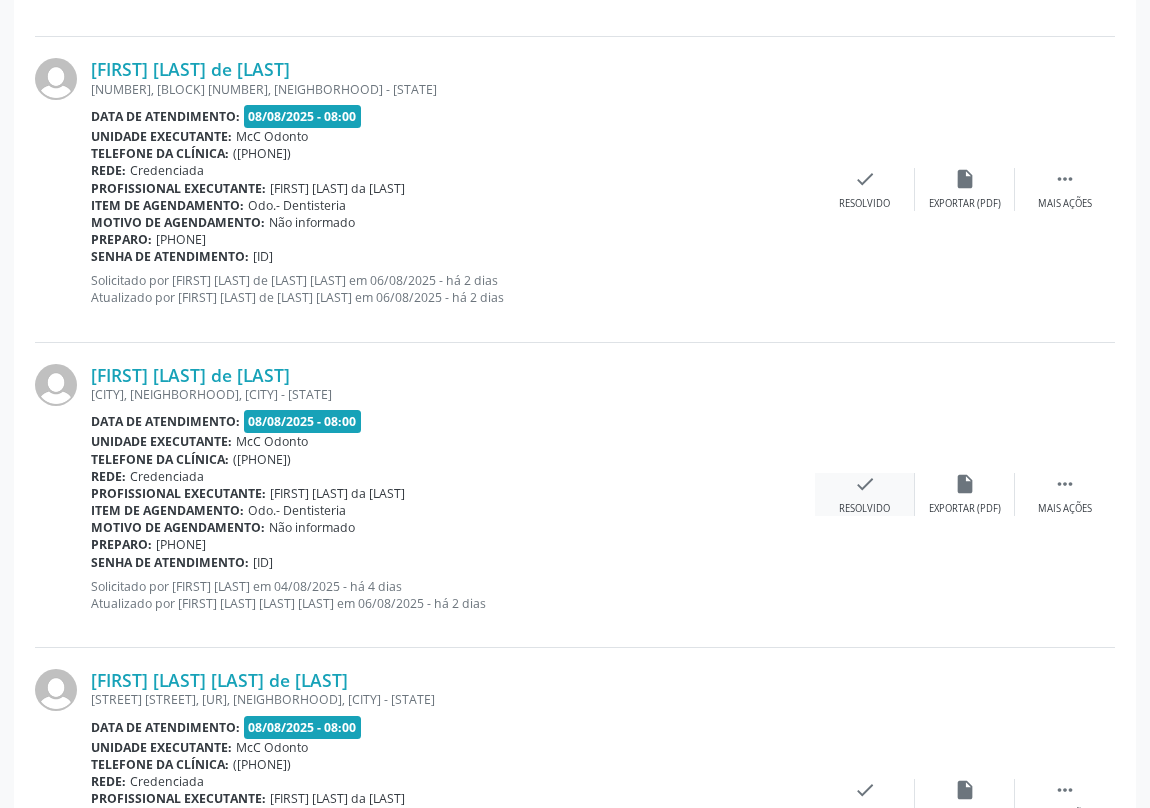 click on "check" at bounding box center (865, 484) 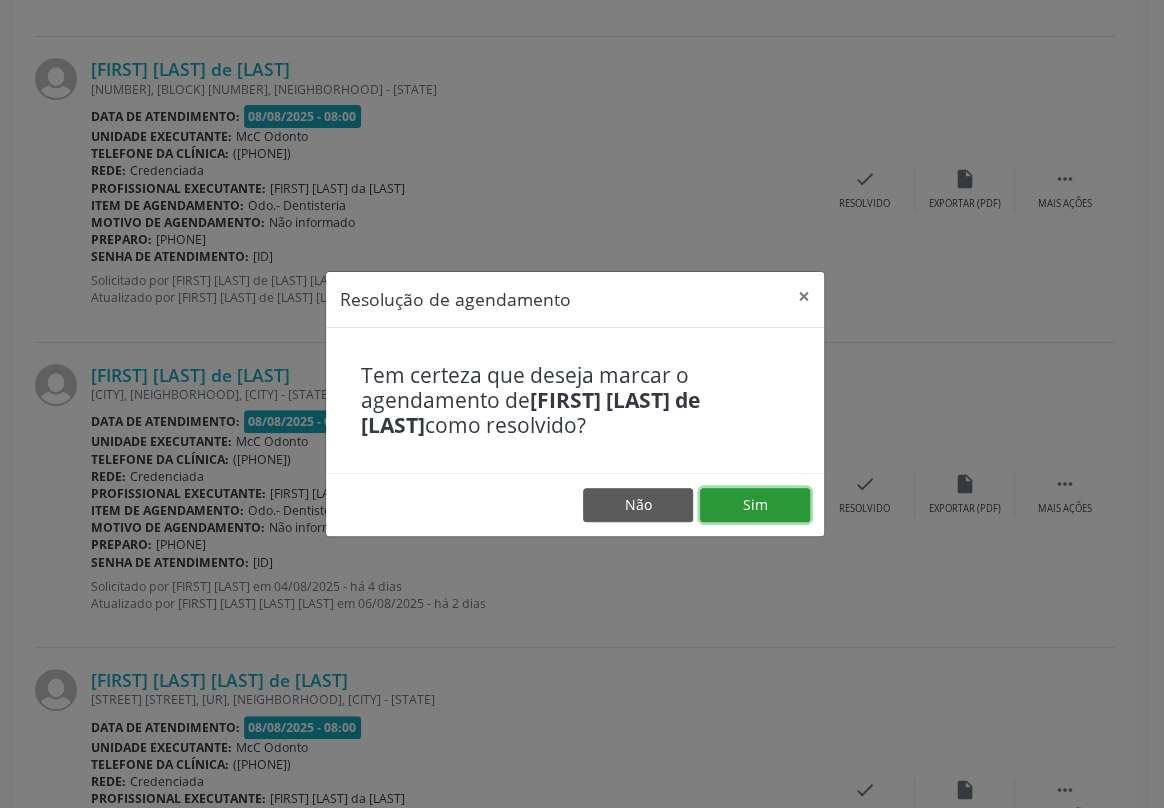 click on "Sim" at bounding box center (755, 505) 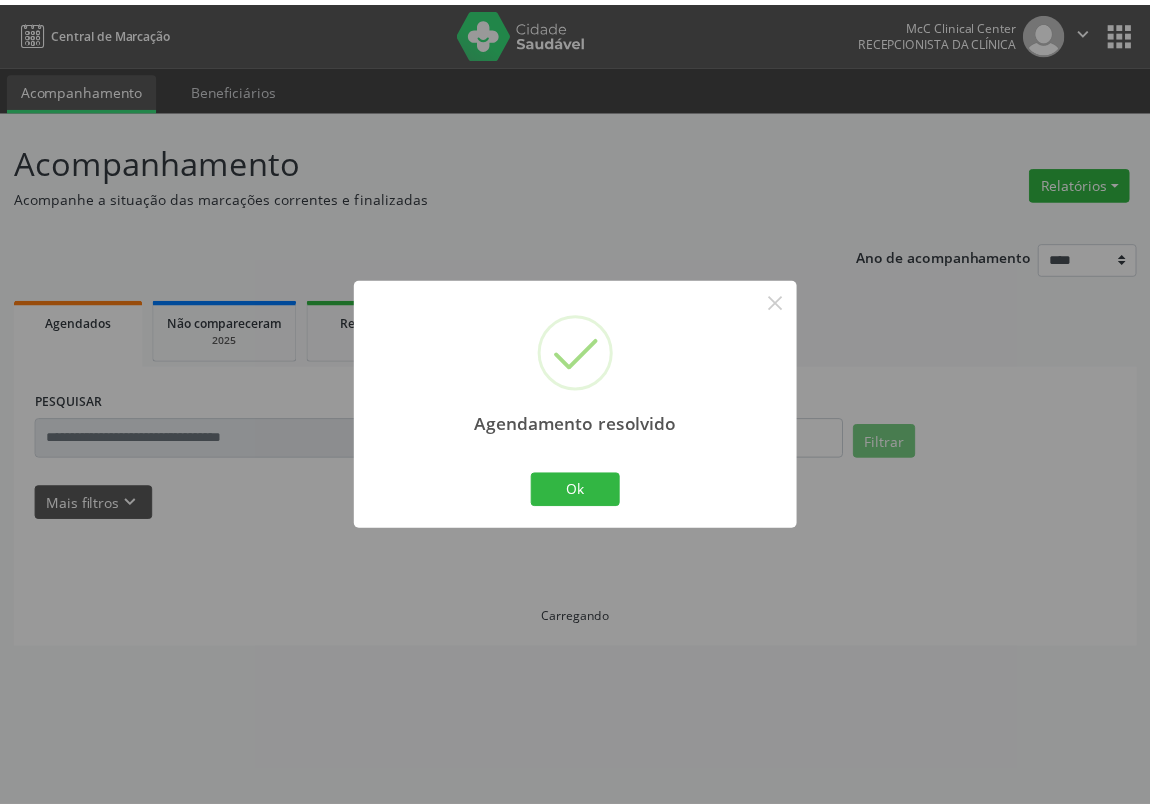 scroll, scrollTop: 0, scrollLeft: 0, axis: both 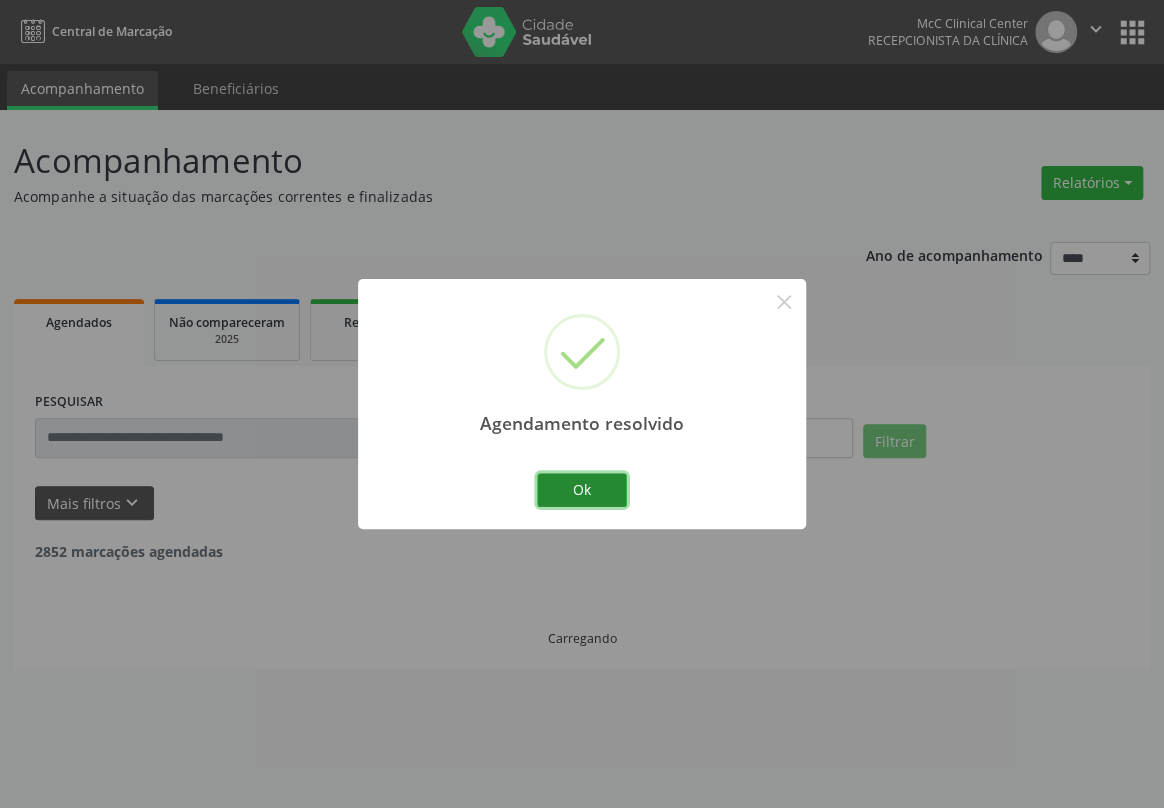 click on "Ok" at bounding box center [582, 490] 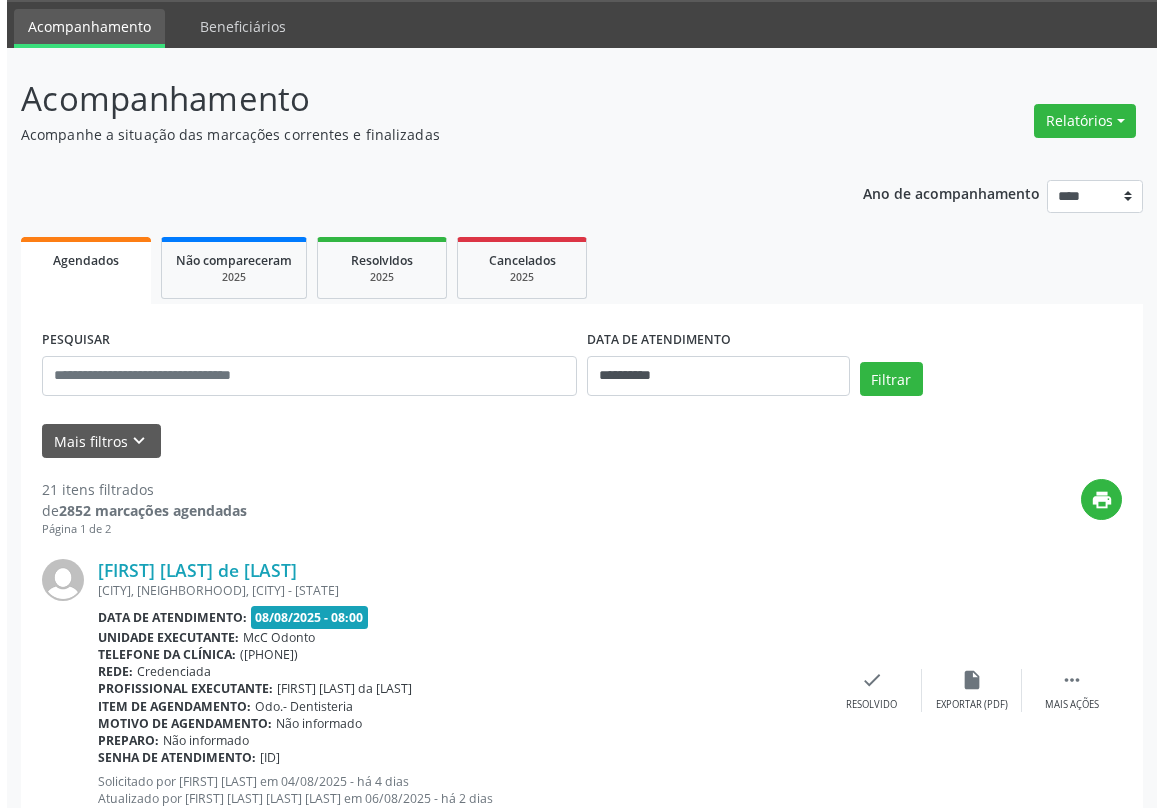 scroll, scrollTop: 90, scrollLeft: 0, axis: vertical 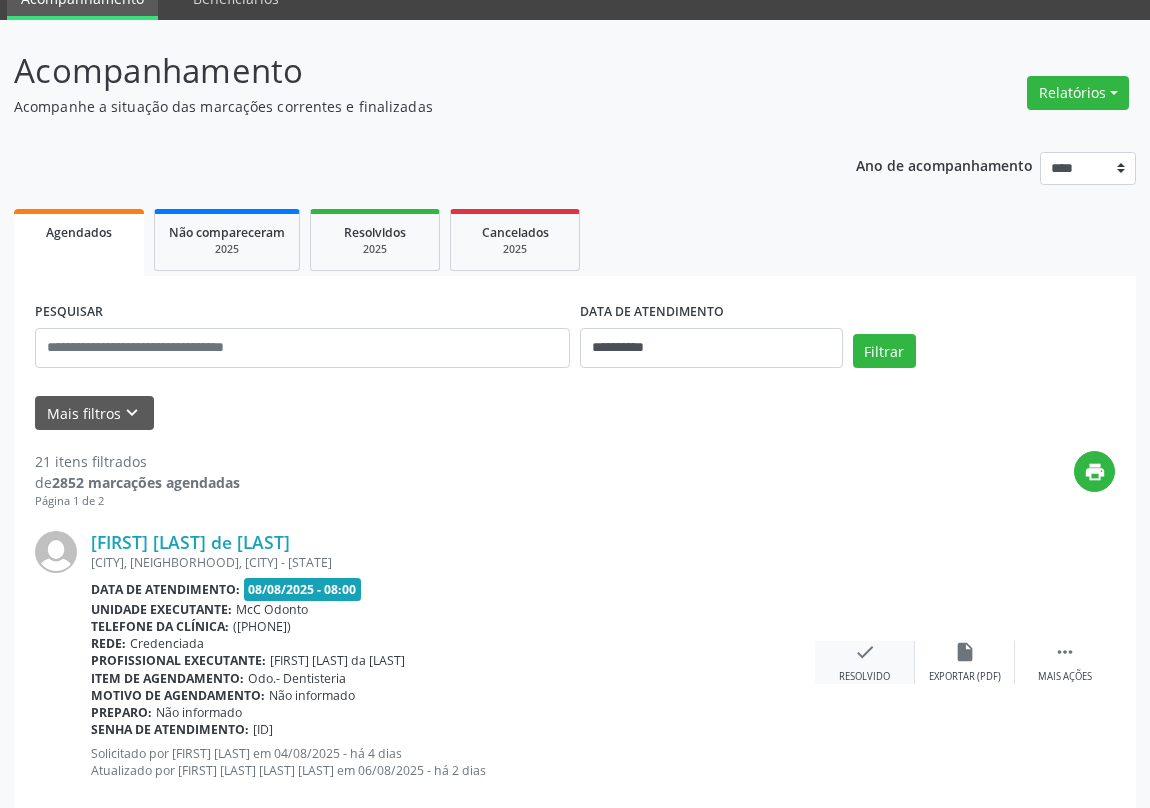 click on "check" at bounding box center [865, 652] 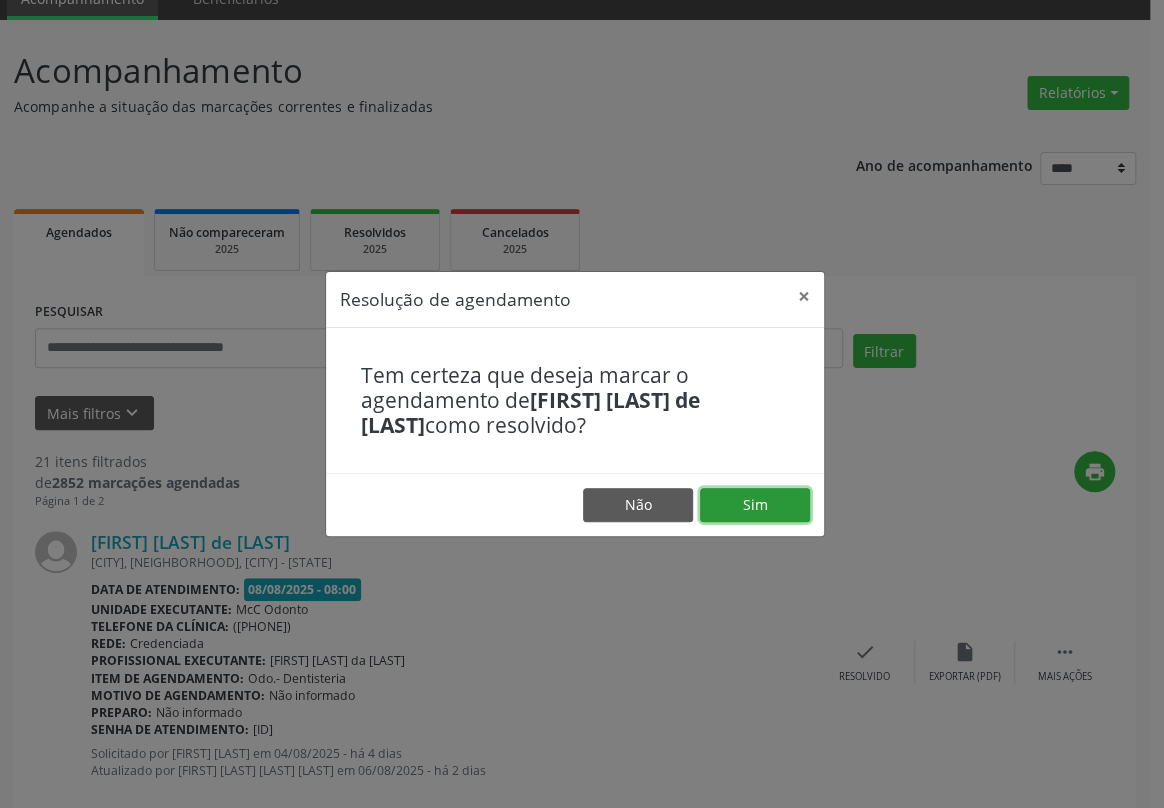 click on "Sim" at bounding box center [755, 505] 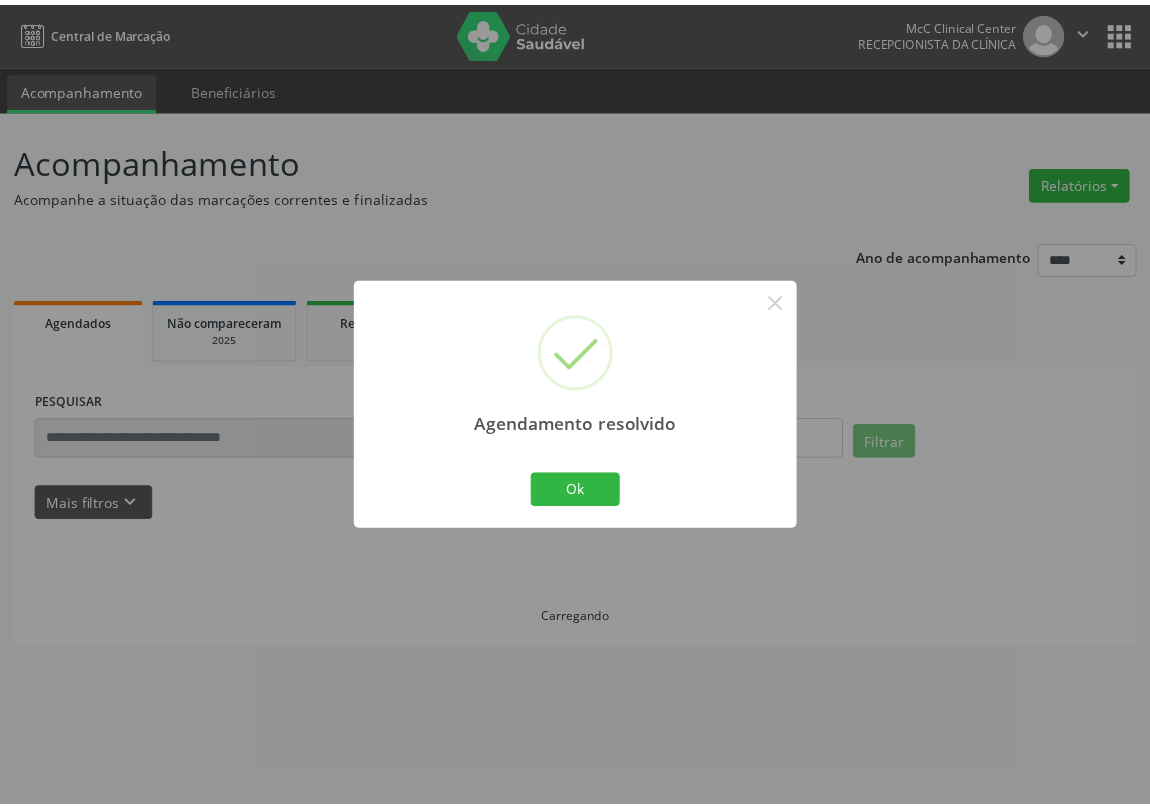 scroll, scrollTop: 0, scrollLeft: 0, axis: both 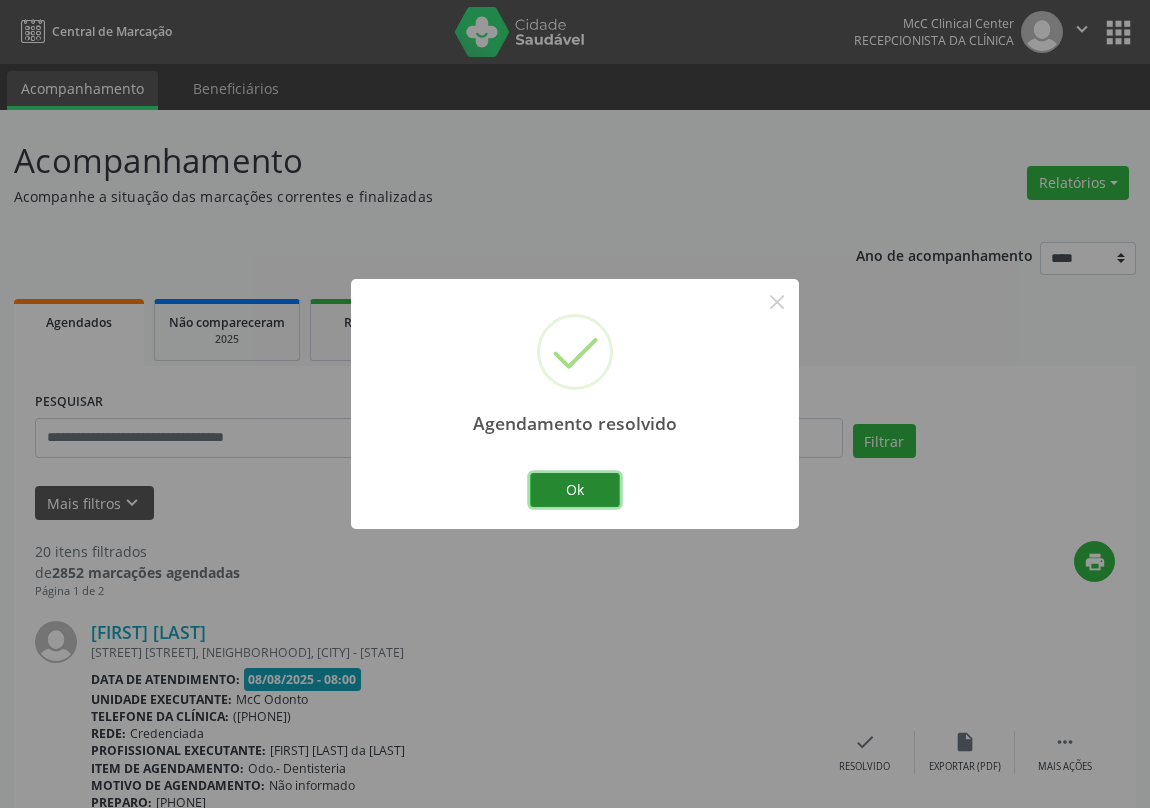 click on "Ok" at bounding box center [575, 490] 